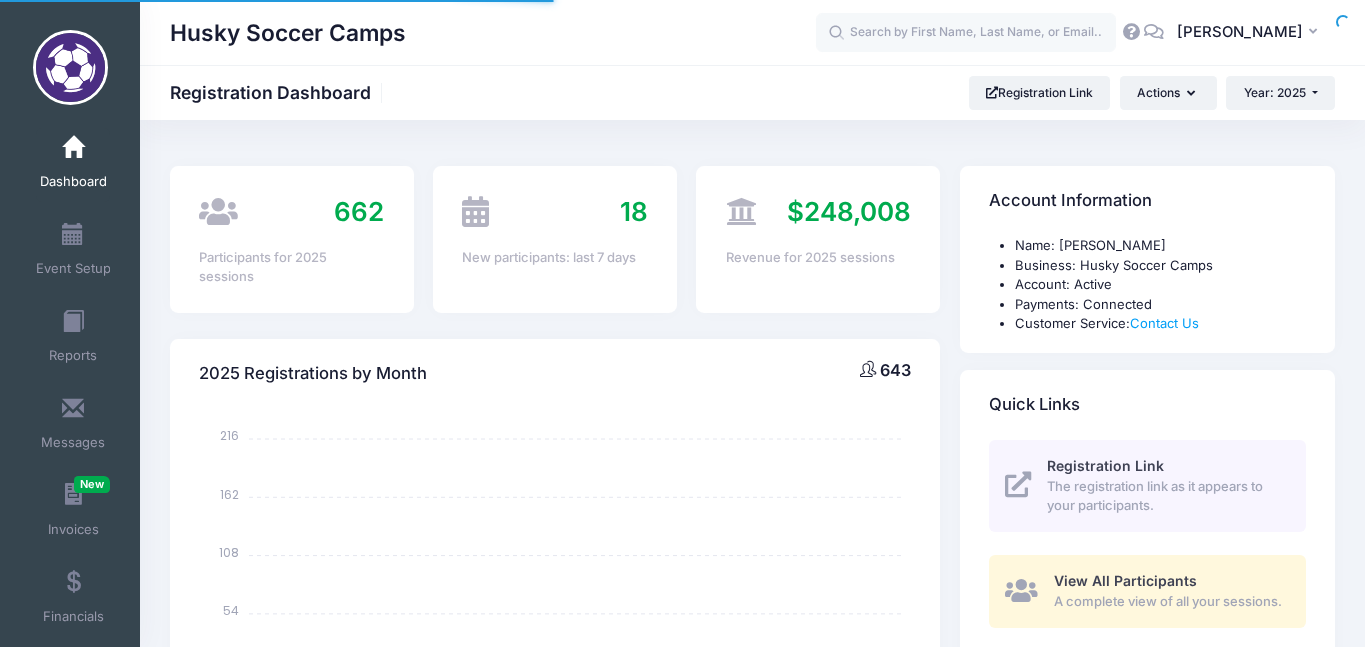 scroll, scrollTop: 0, scrollLeft: 0, axis: both 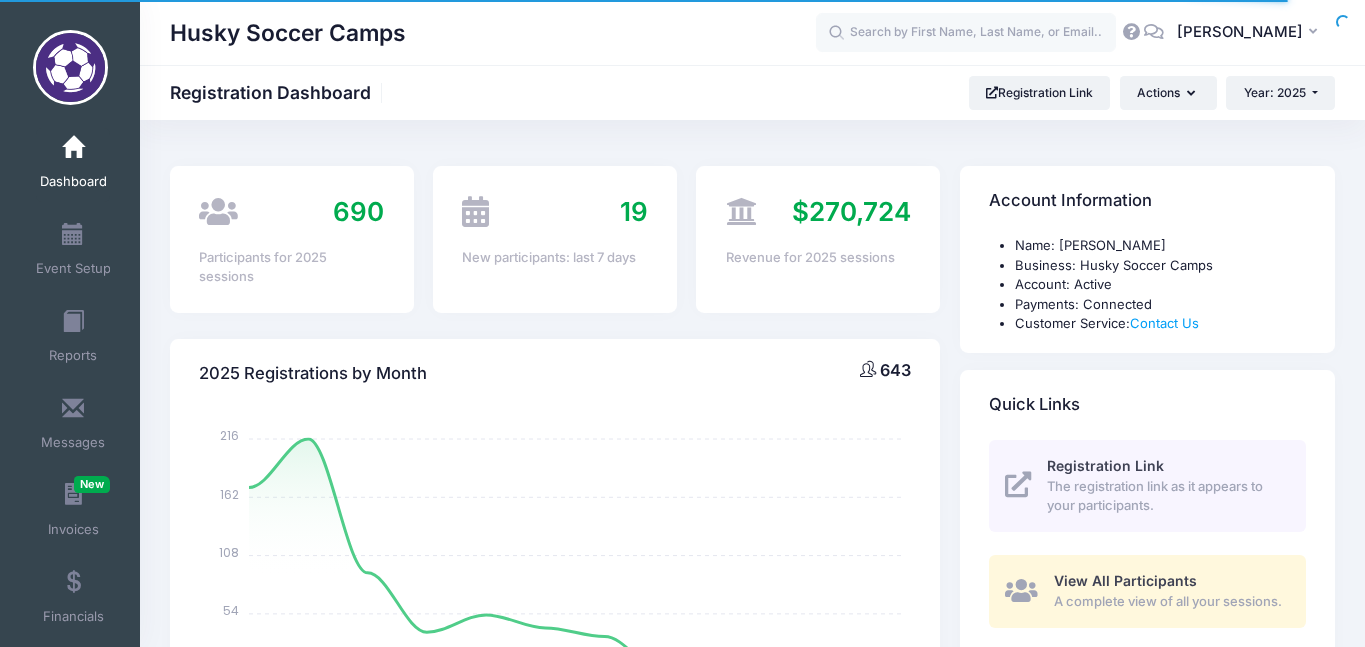 select 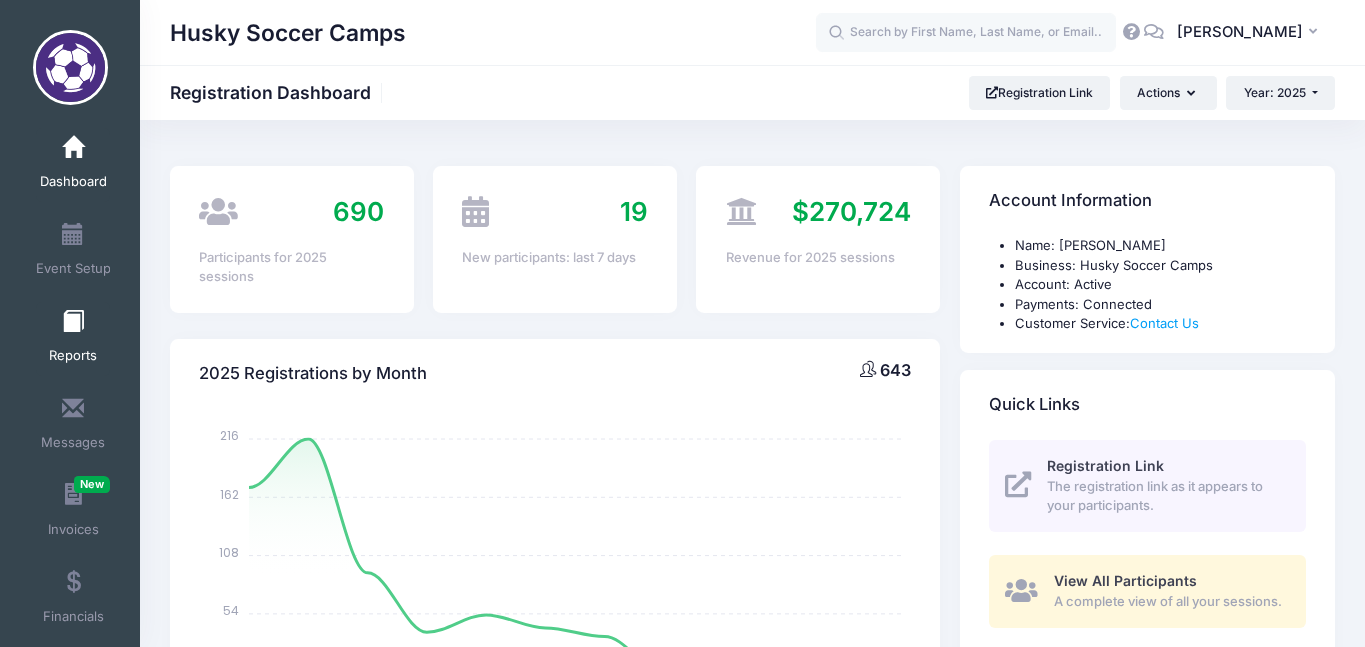 click on "Reports" at bounding box center [73, 339] 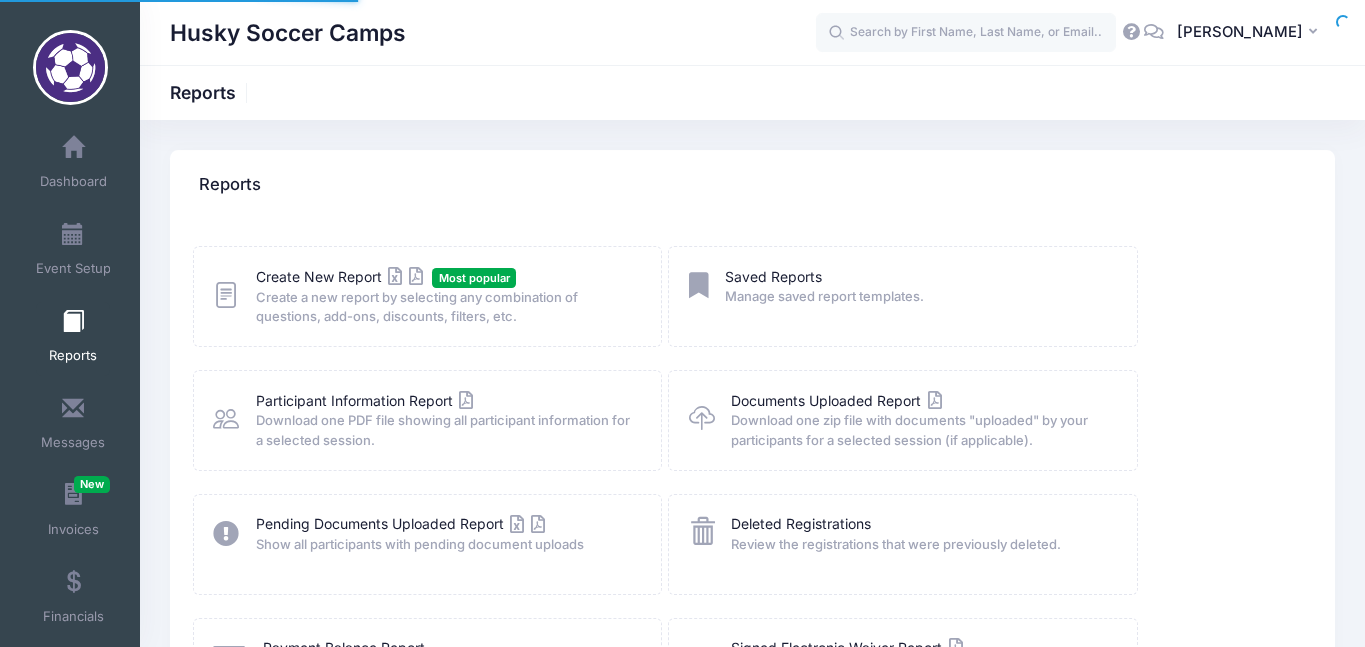 scroll, scrollTop: 0, scrollLeft: 0, axis: both 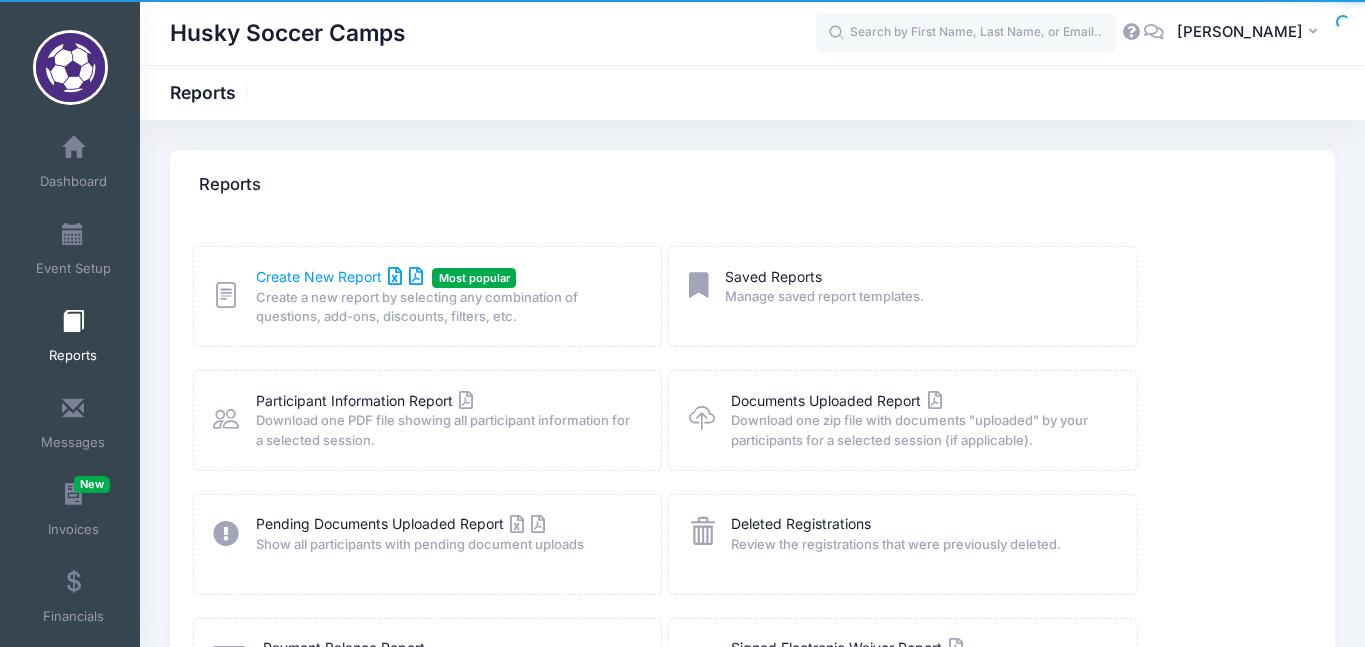 click on "Create New Report" at bounding box center [339, 276] 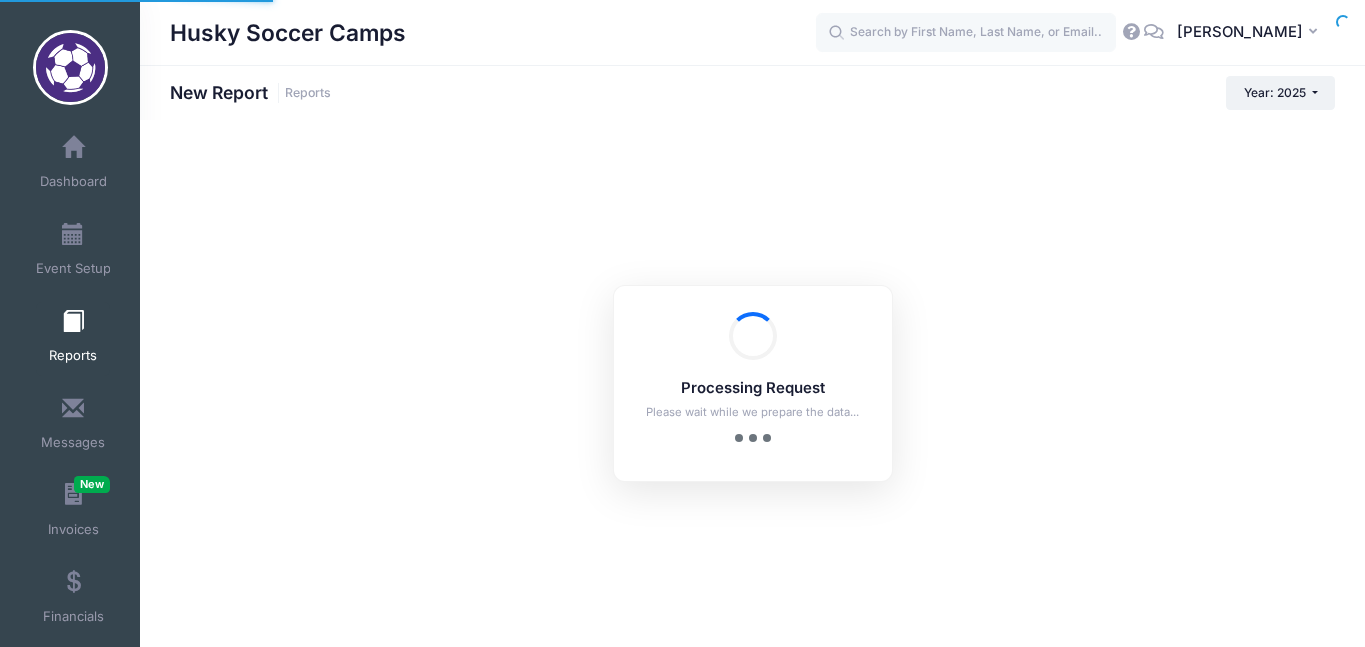 scroll, scrollTop: 0, scrollLeft: 0, axis: both 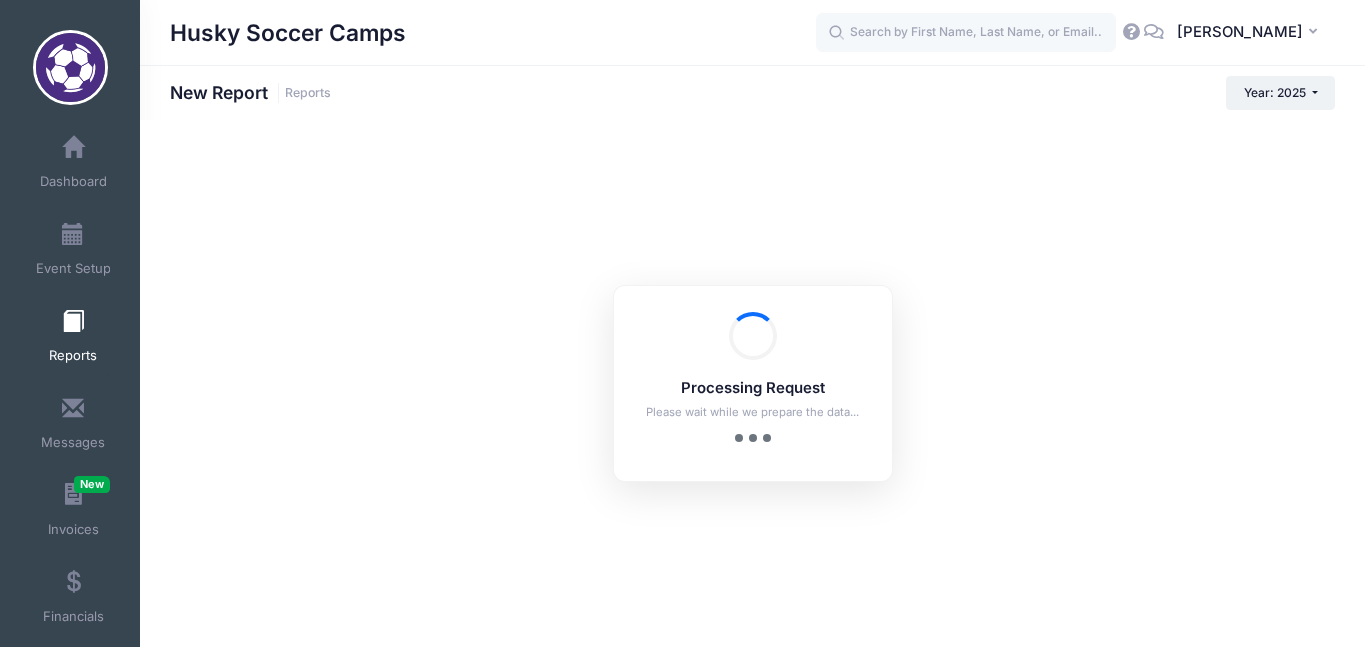 checkbox on "true" 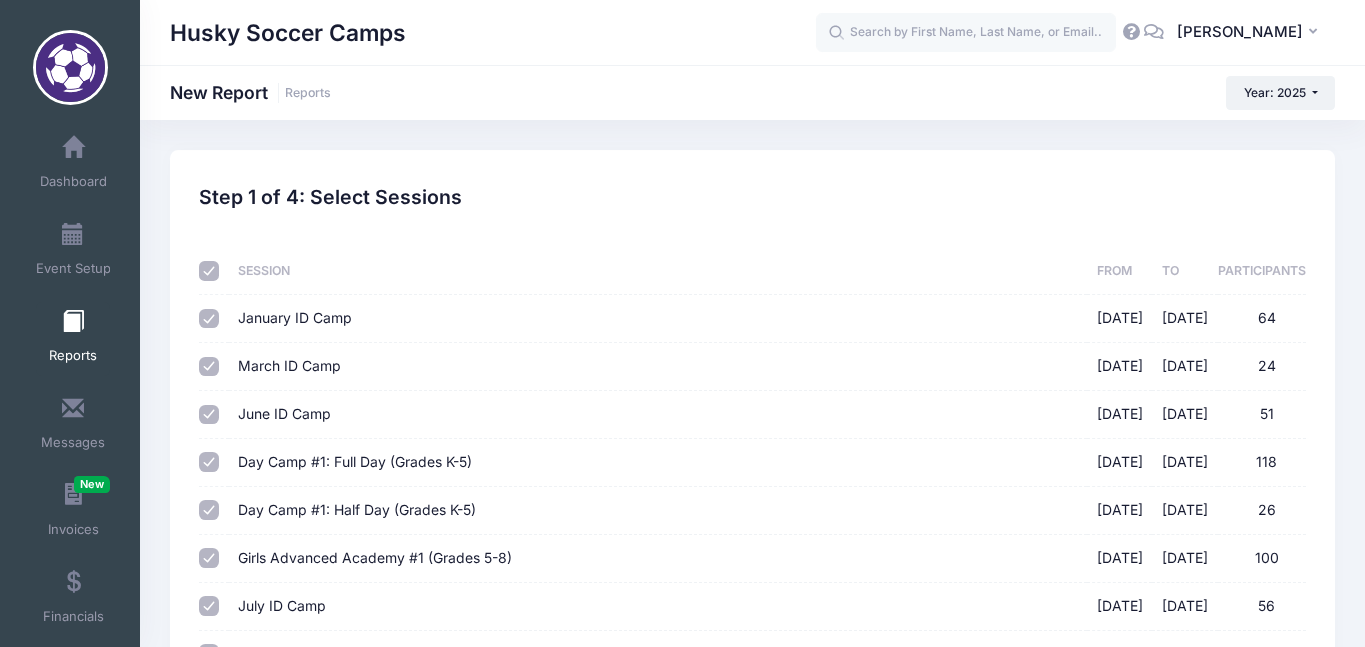 click at bounding box center (209, 271) 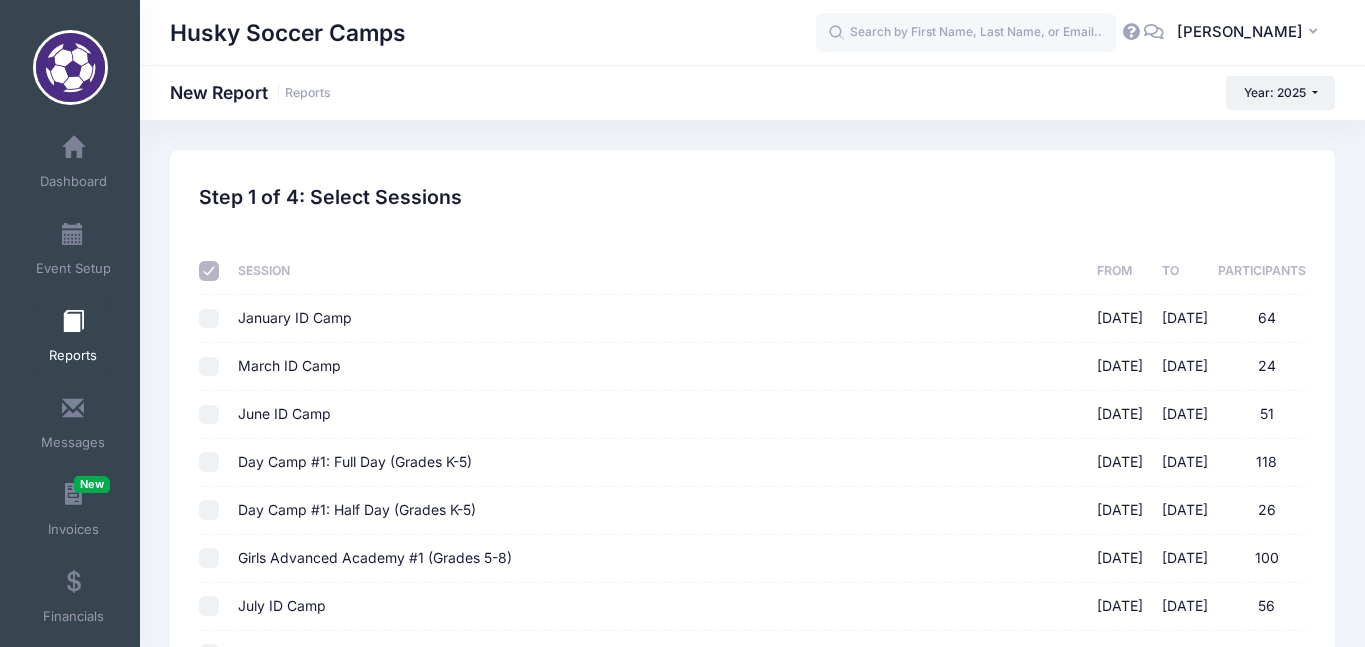 checkbox on "false" 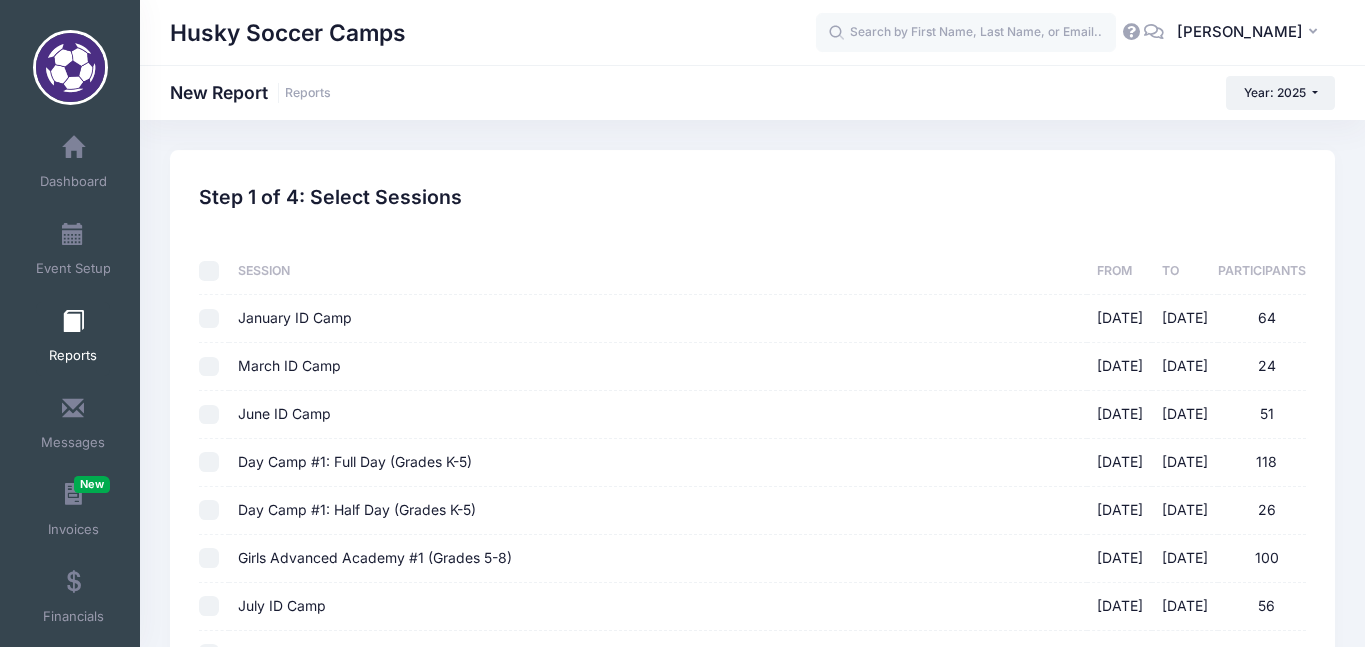 checkbox on "false" 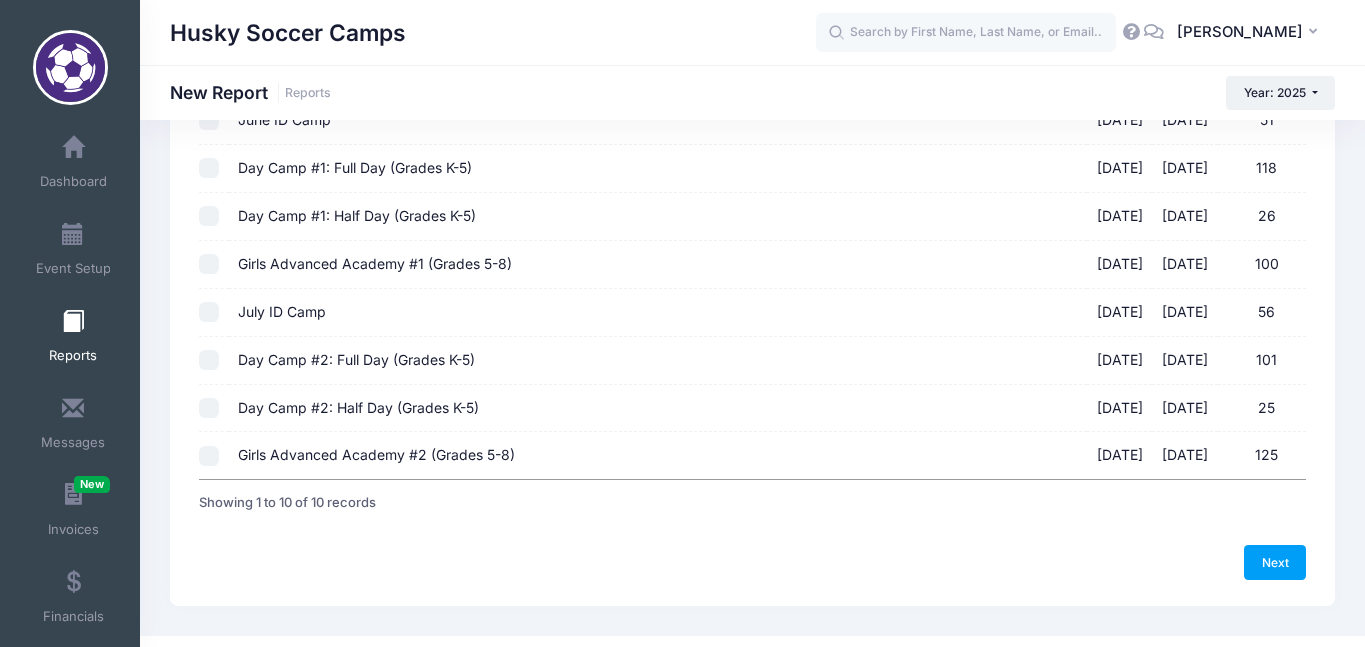 scroll, scrollTop: 298, scrollLeft: 0, axis: vertical 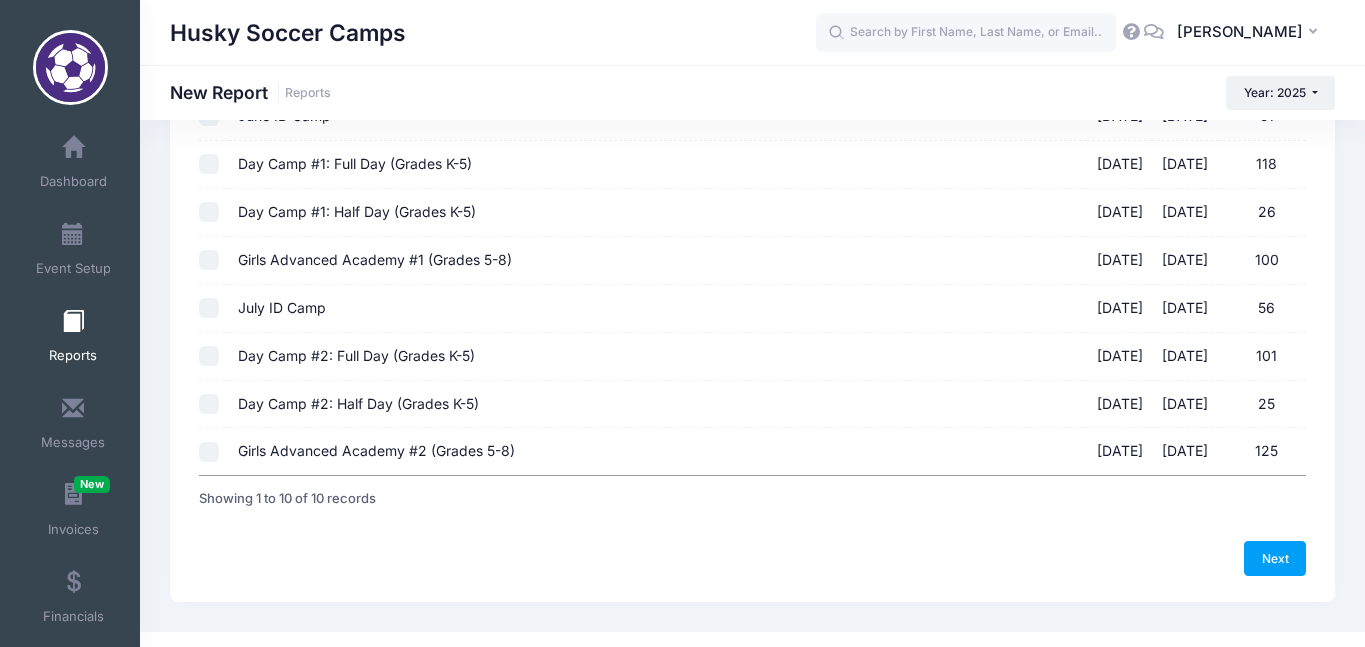 click on "Girls Advanced Academy #2 (Grades 5-8) [DATE] - [DATE]  125" at bounding box center (209, 452) 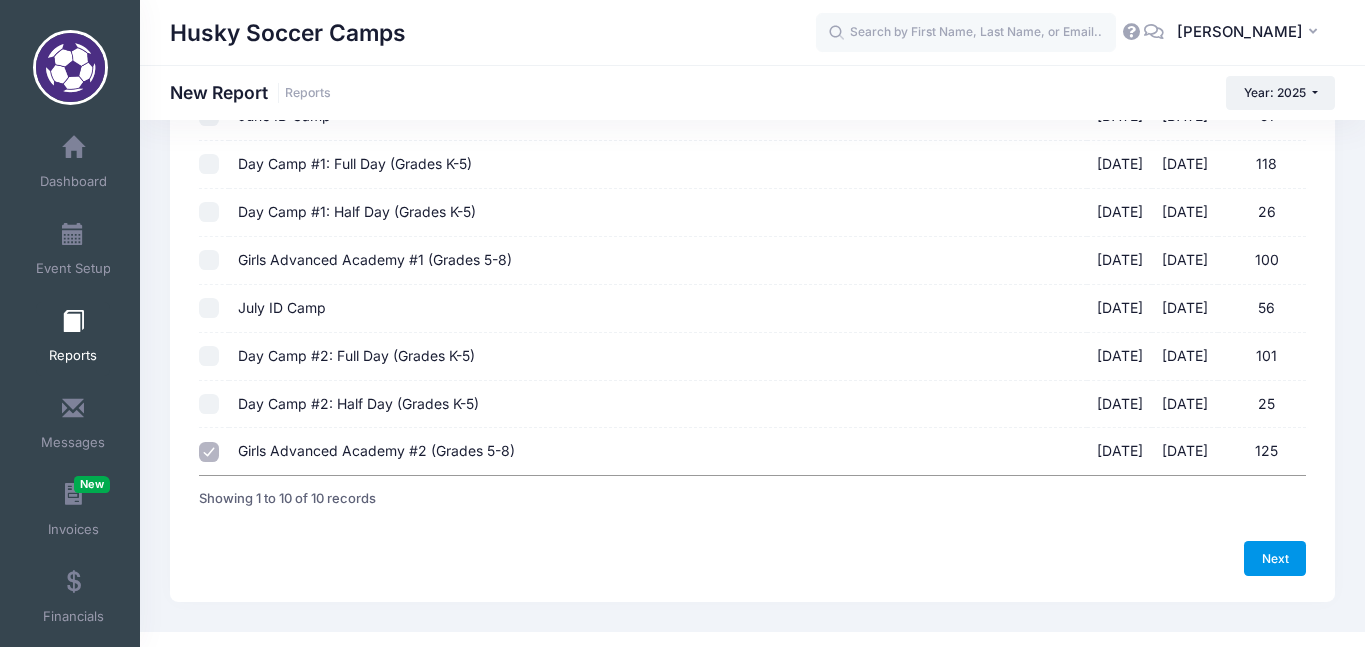 click on "Next" at bounding box center (1275, 558) 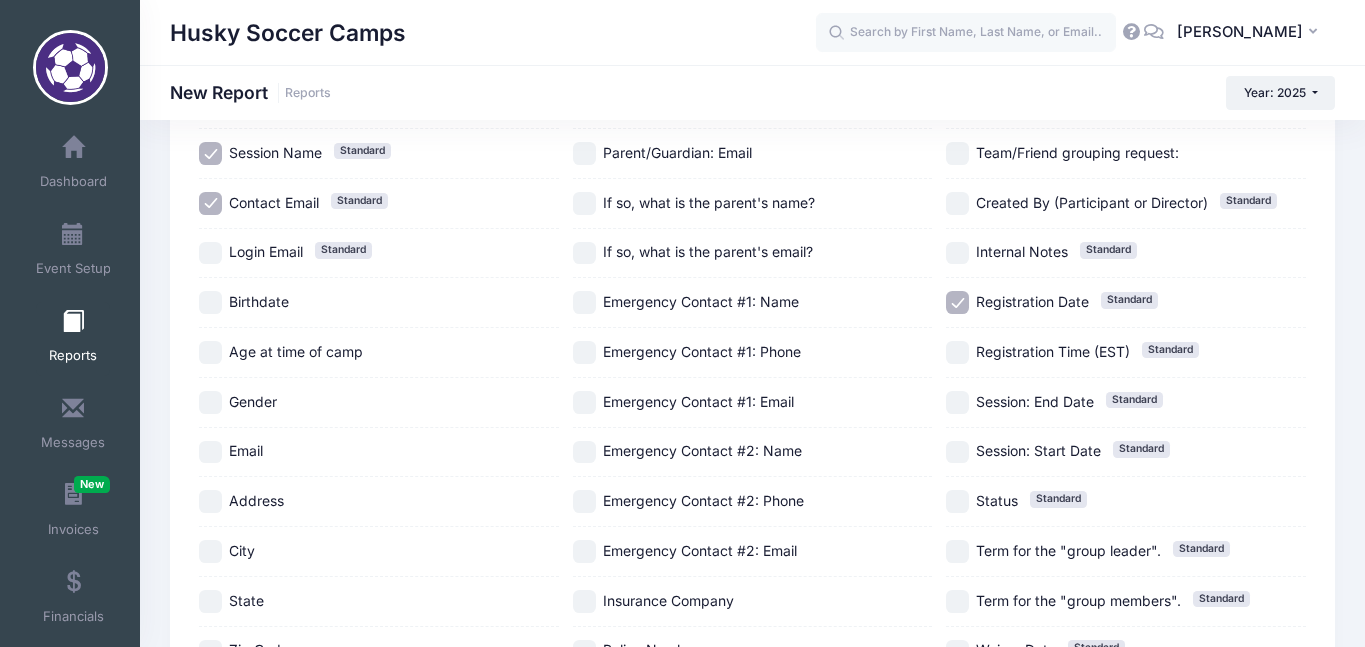 scroll, scrollTop: 0, scrollLeft: 0, axis: both 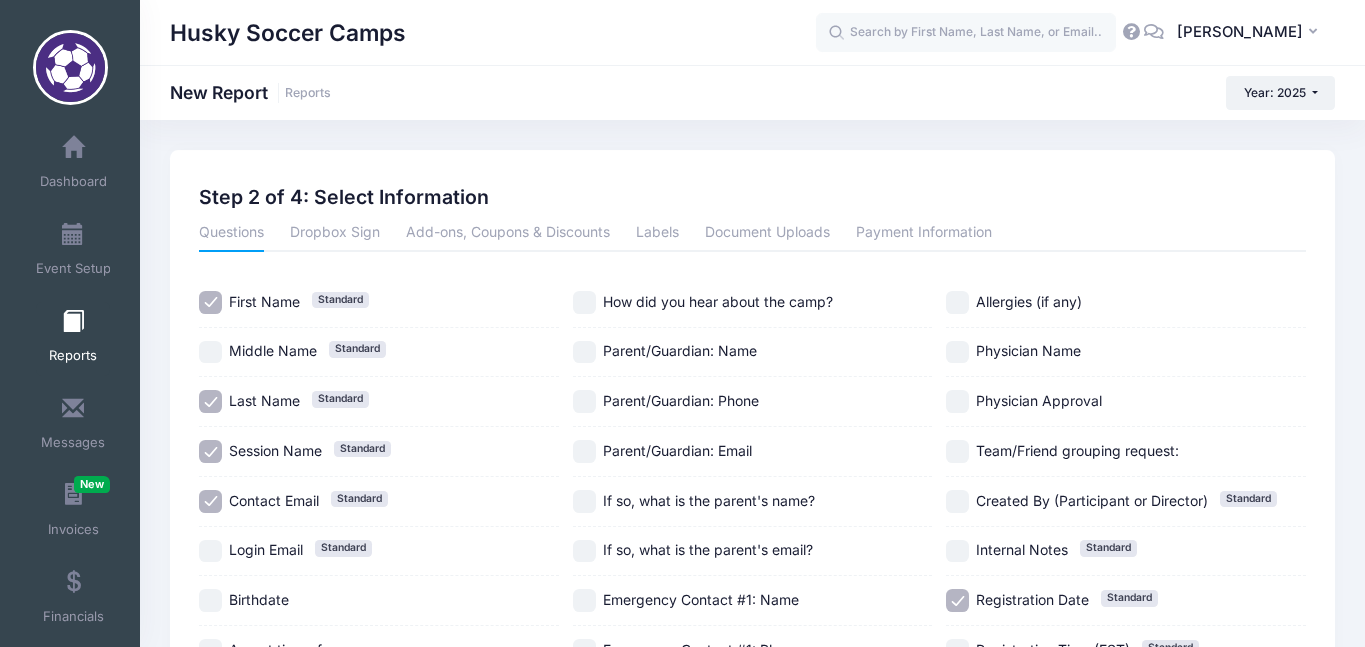 click on "Contact Email Standard" at bounding box center [210, 501] 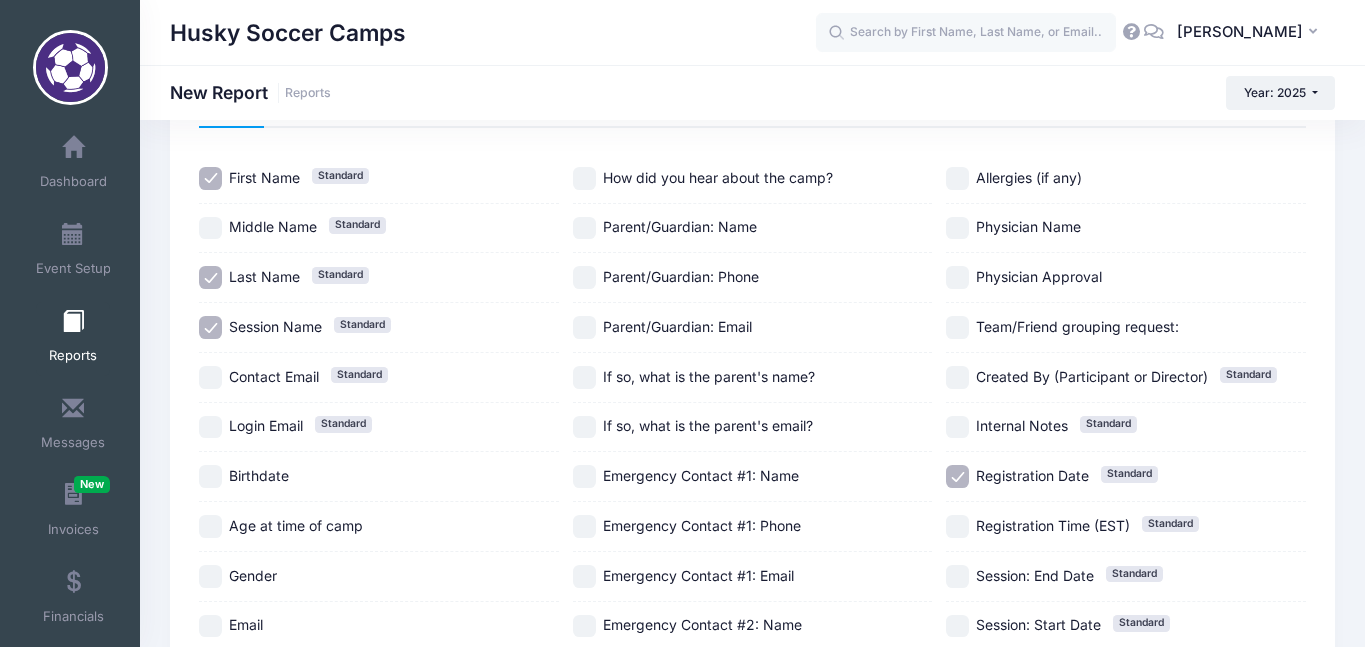 scroll, scrollTop: 167, scrollLeft: 0, axis: vertical 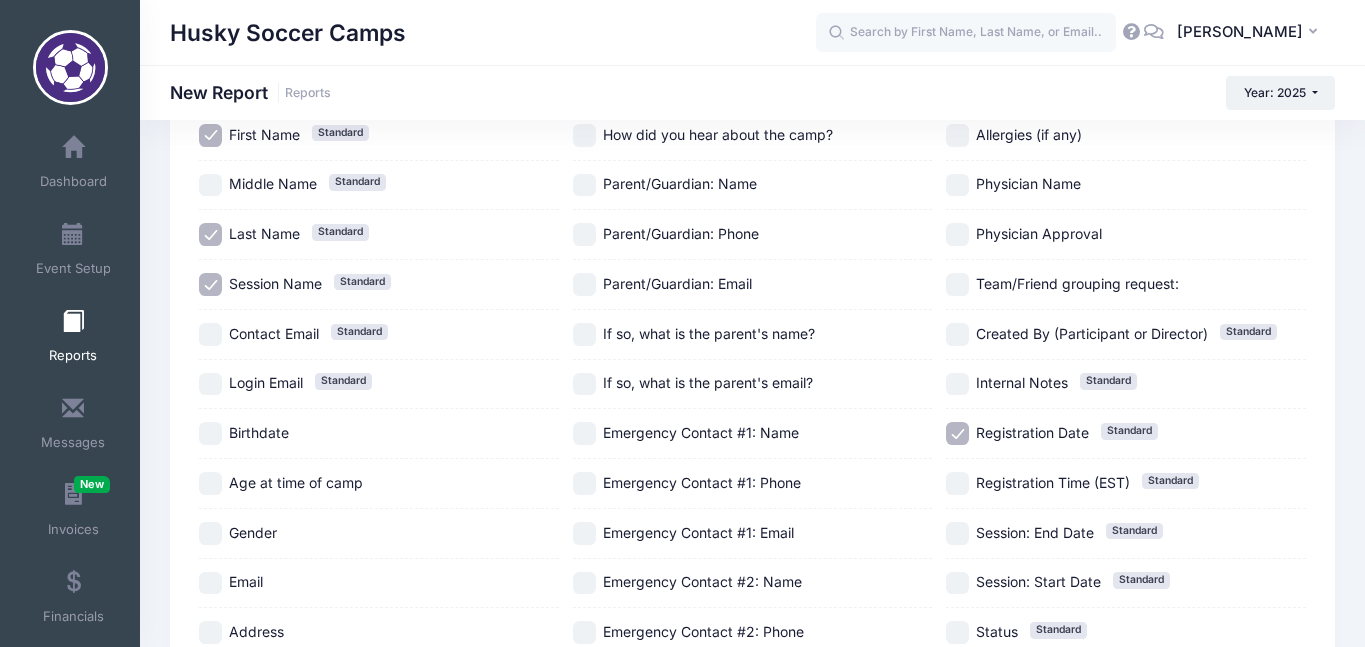click on "Registration Date Standard" at bounding box center [957, 433] 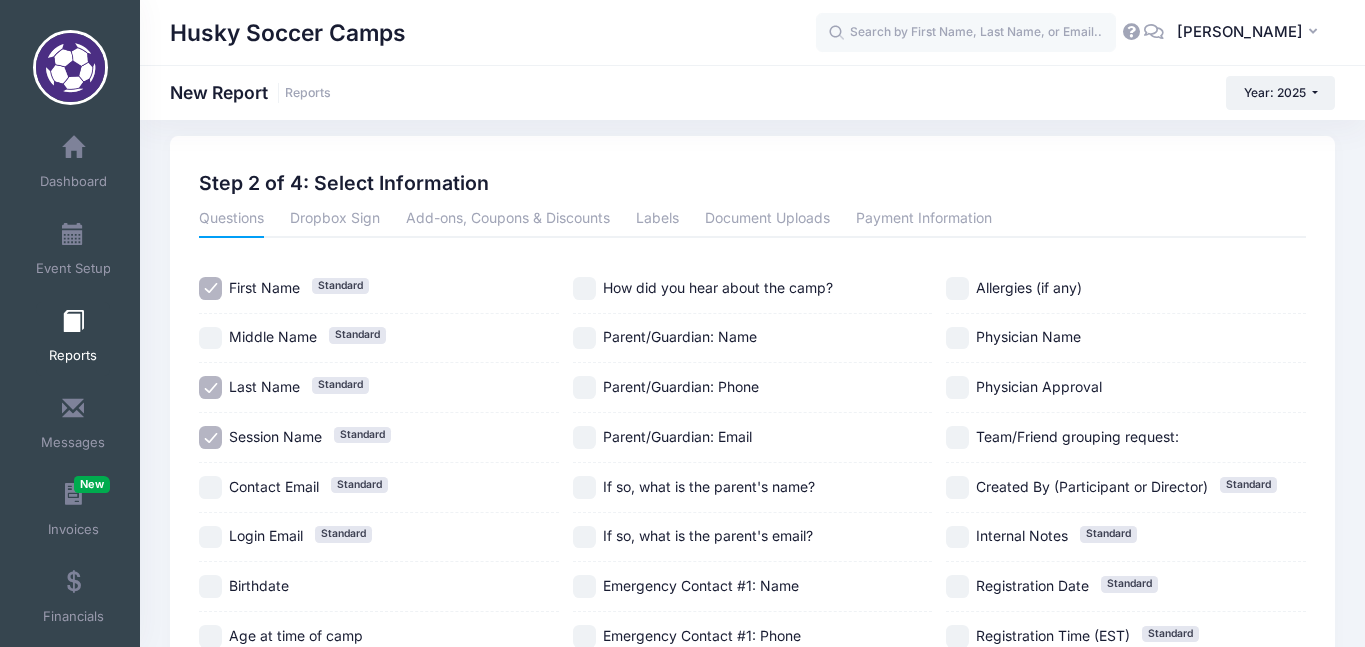 scroll, scrollTop: 0, scrollLeft: 0, axis: both 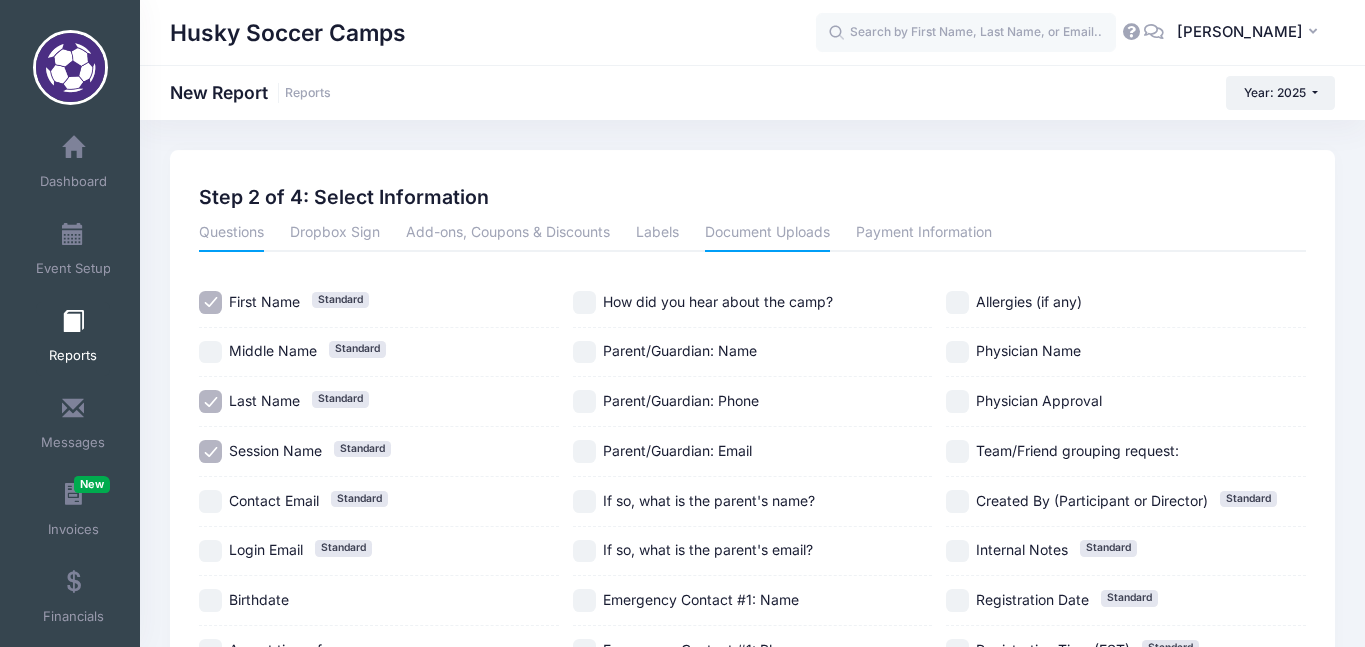 click on "Document Uploads" at bounding box center (767, 234) 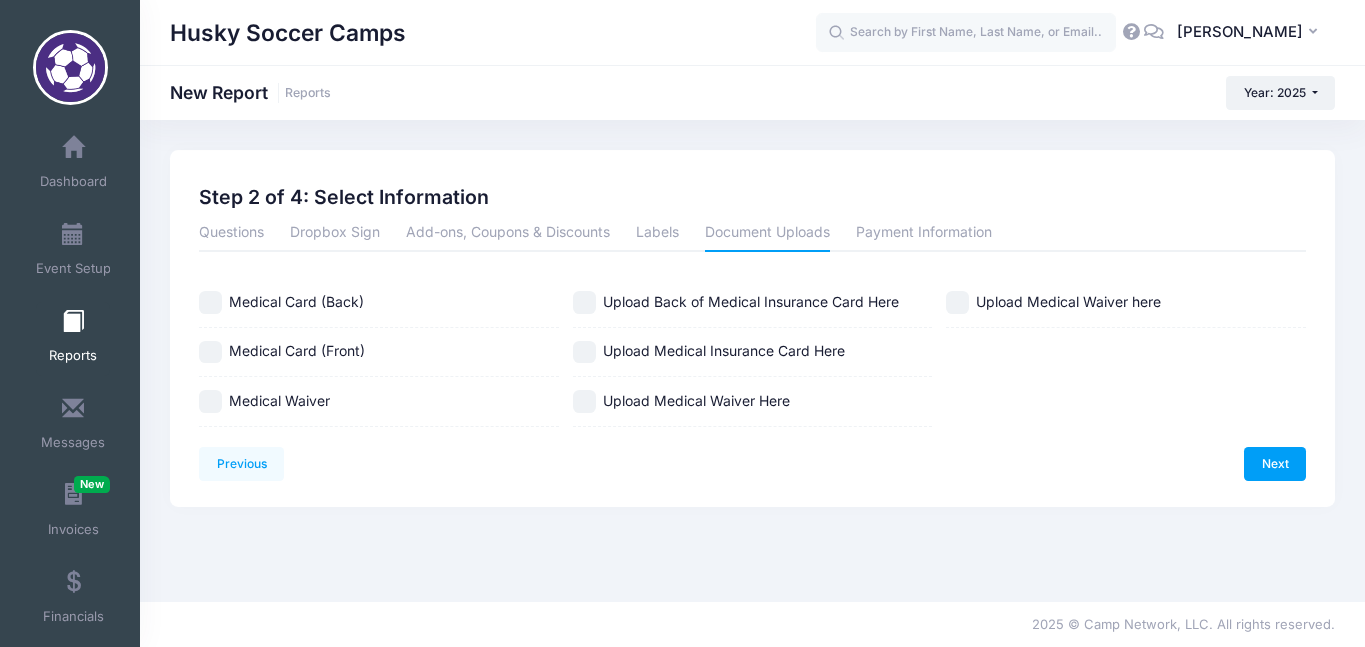 click on "Medical Card (Back)" at bounding box center (210, 302) 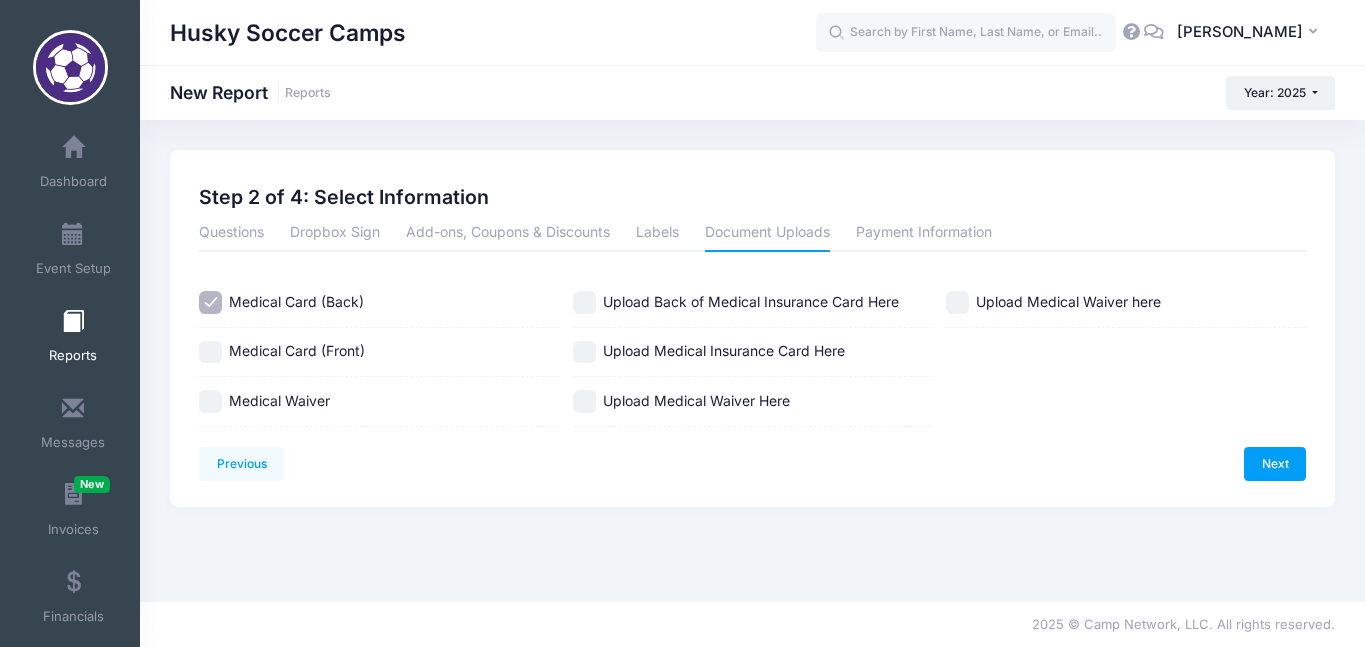 click on "Medical Card (Front)" at bounding box center (210, 352) 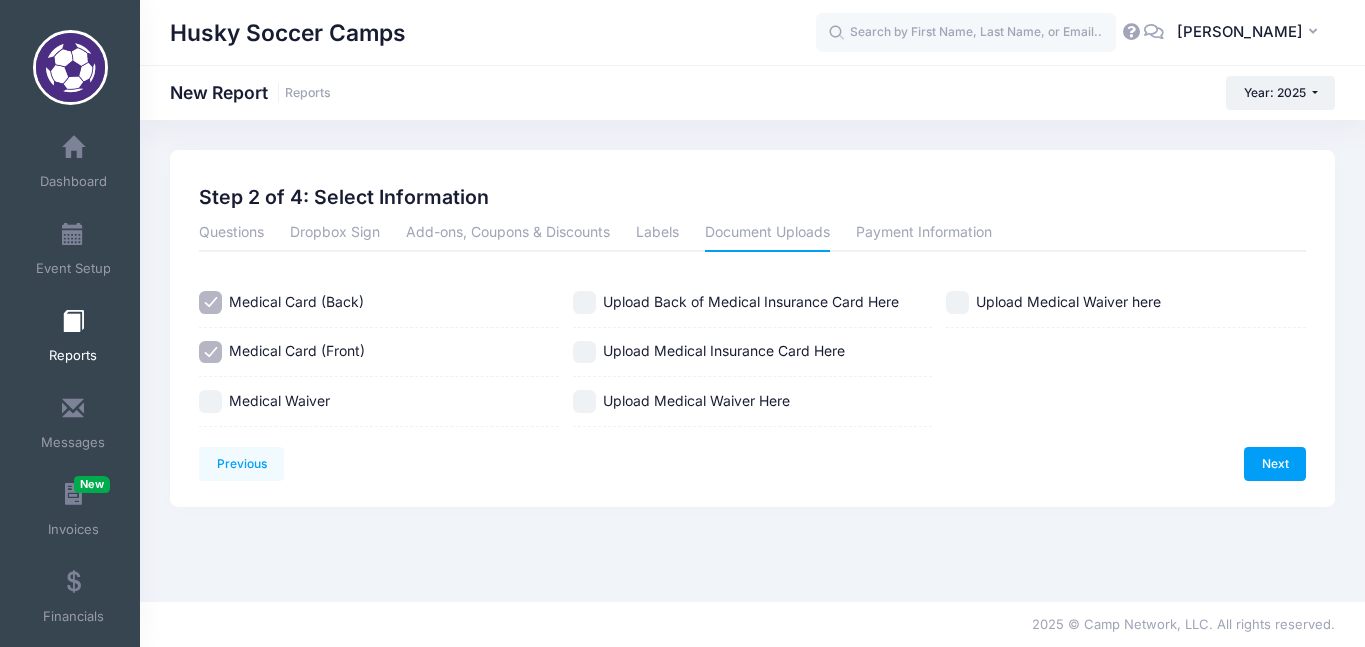 click on "Medical Waiver" at bounding box center (210, 401) 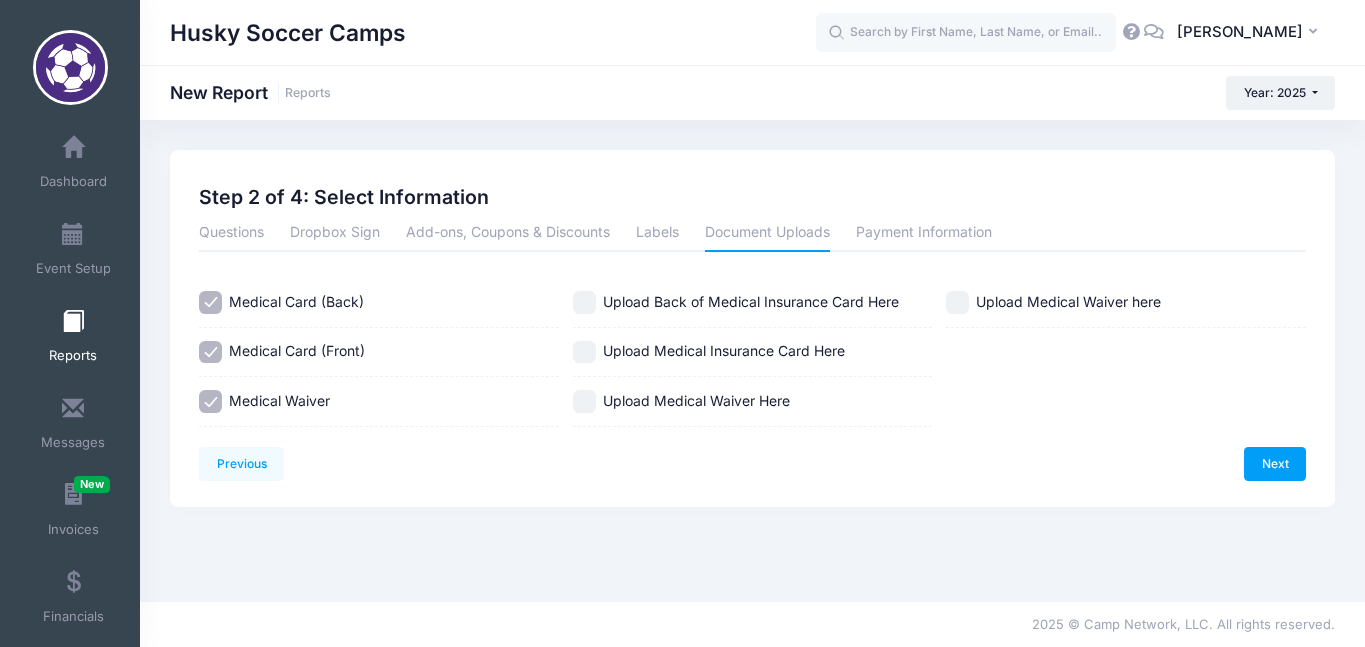 click on "Upload Back of Medical Insurance Card Here" at bounding box center [584, 302] 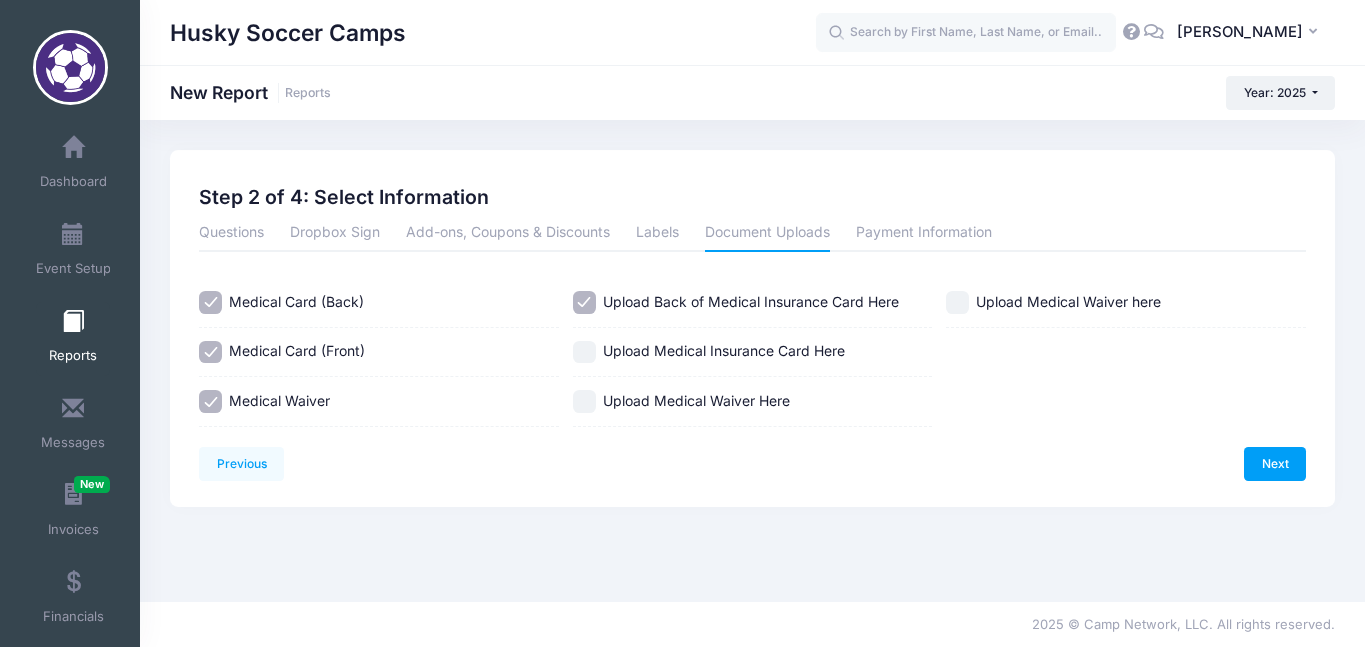 click on "Upload Medical Insurance Card Here" at bounding box center (584, 352) 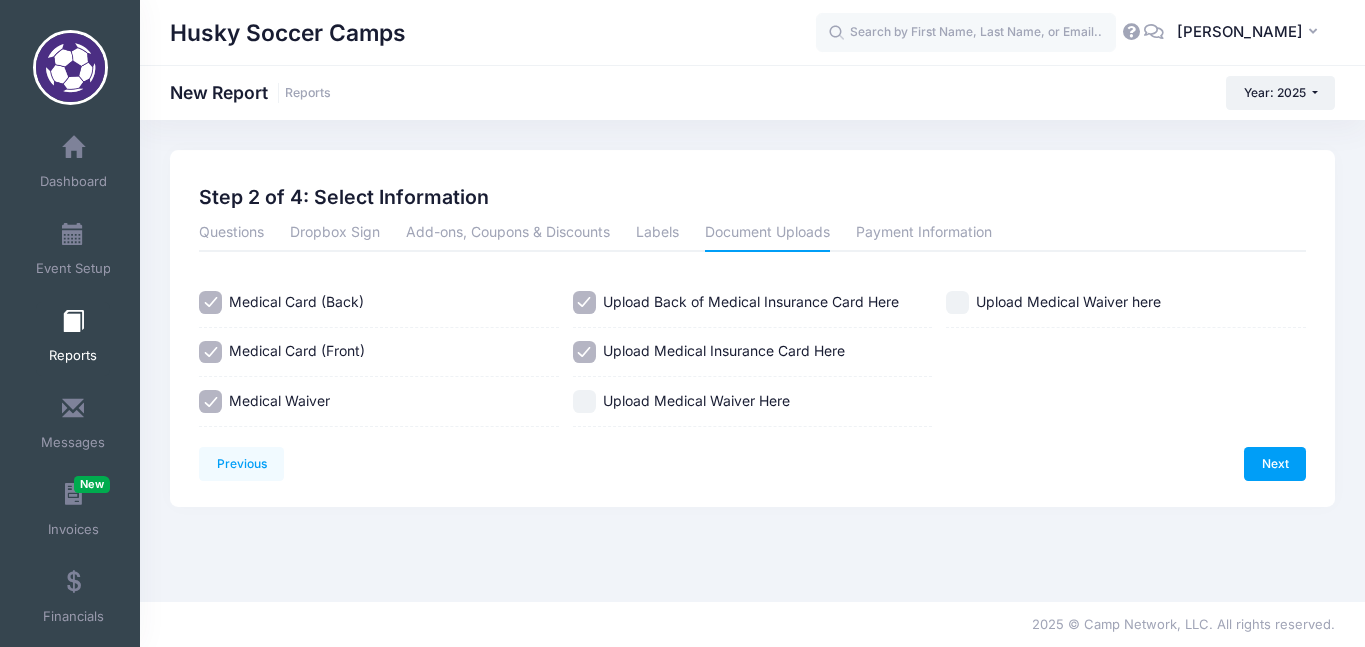 click on "Upload Medical Waiver Here" at bounding box center [584, 401] 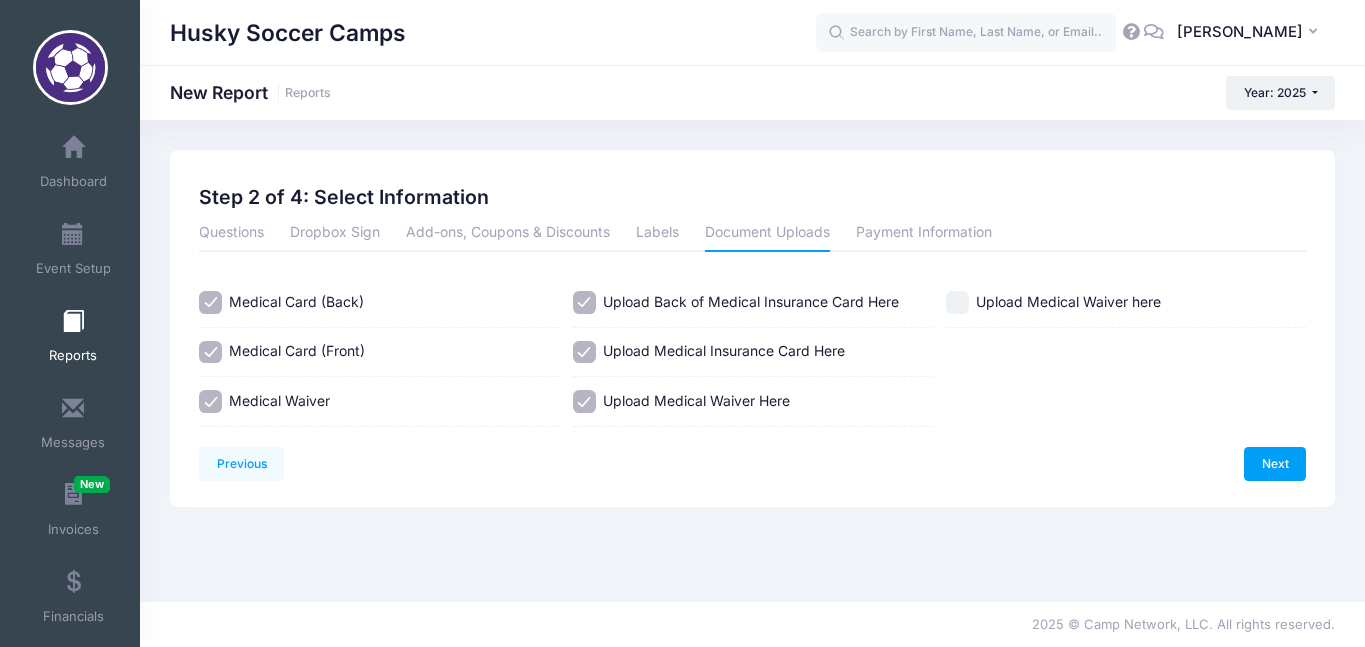 click on "Upload Medical Waiver here" at bounding box center (957, 302) 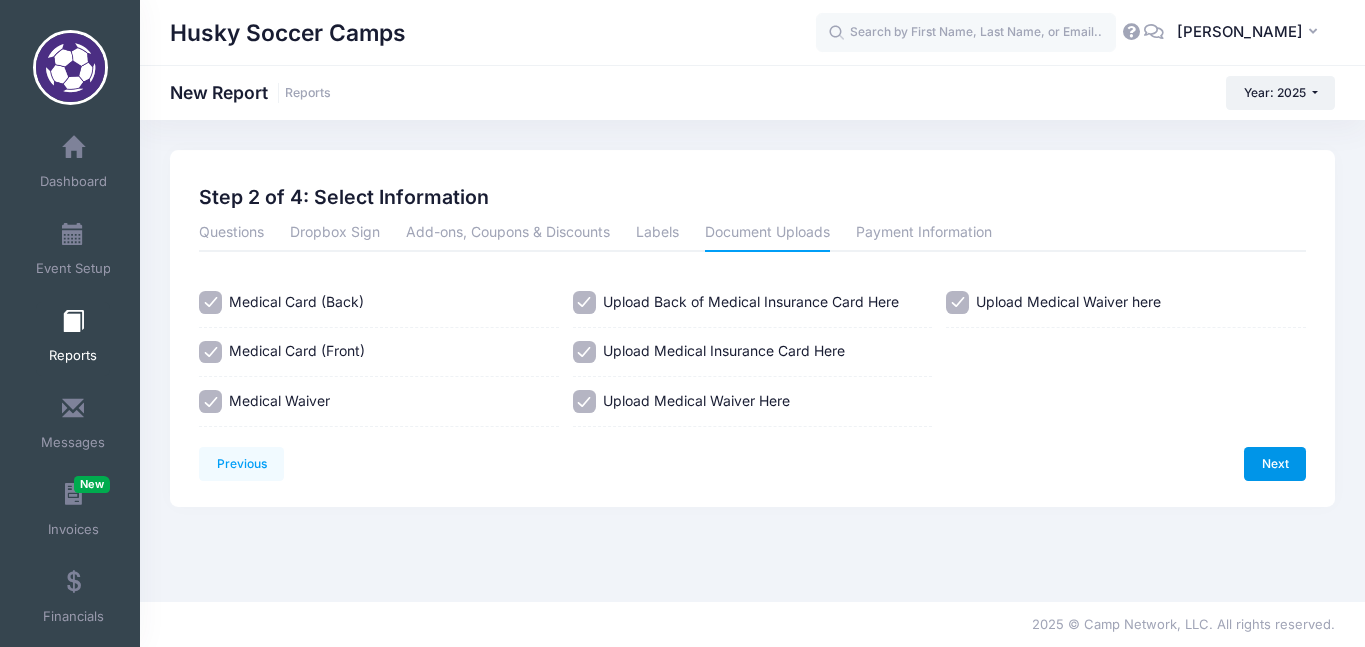 click on "Next" at bounding box center (1275, 464) 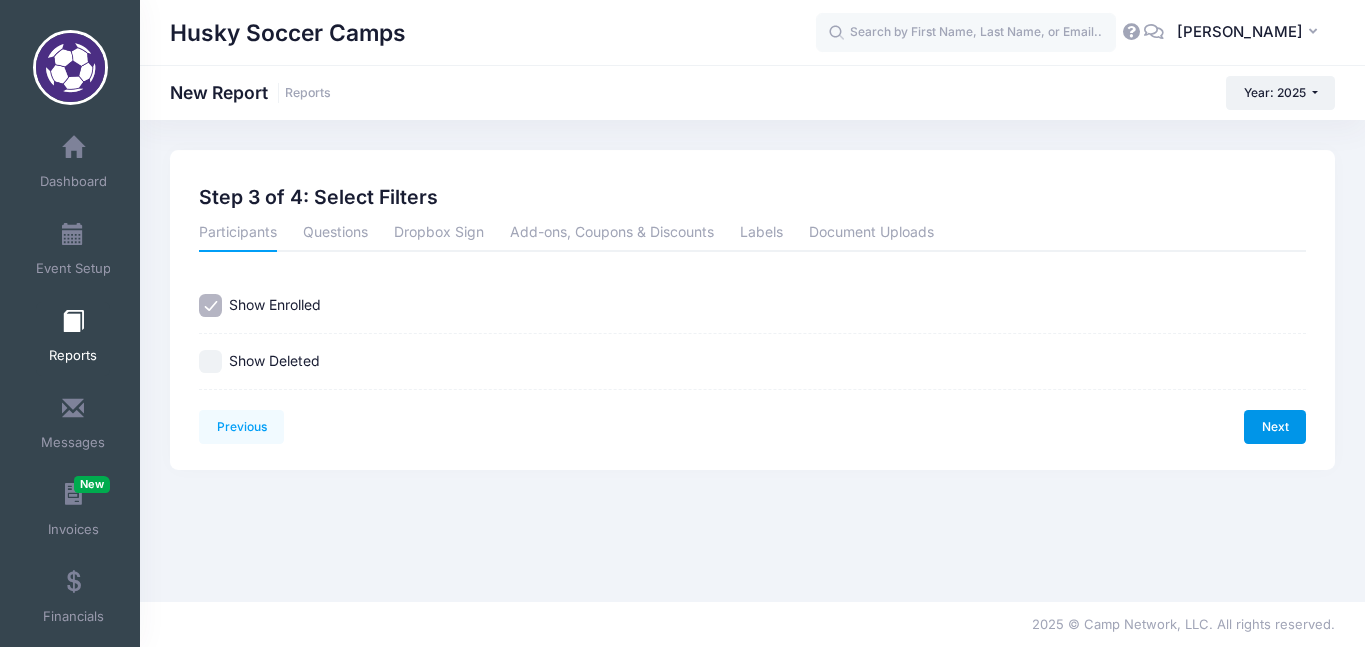 click on "Next" at bounding box center [1275, 427] 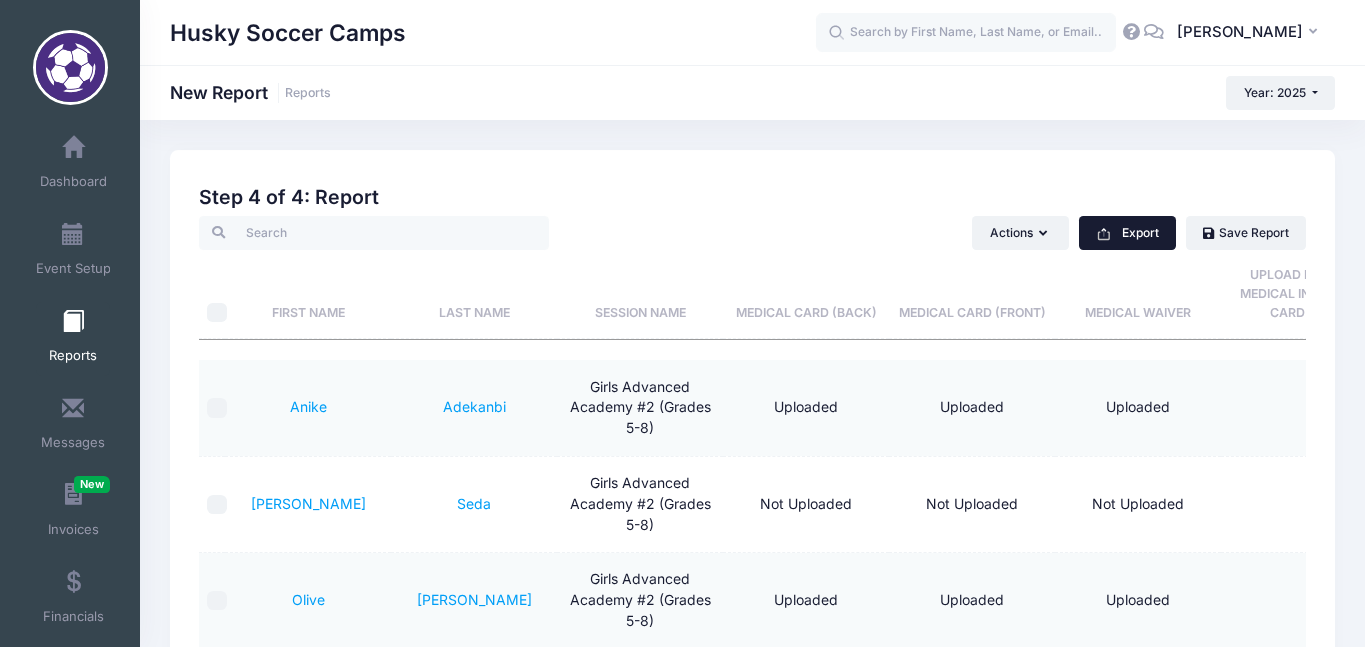 click on "Export" at bounding box center [1127, 233] 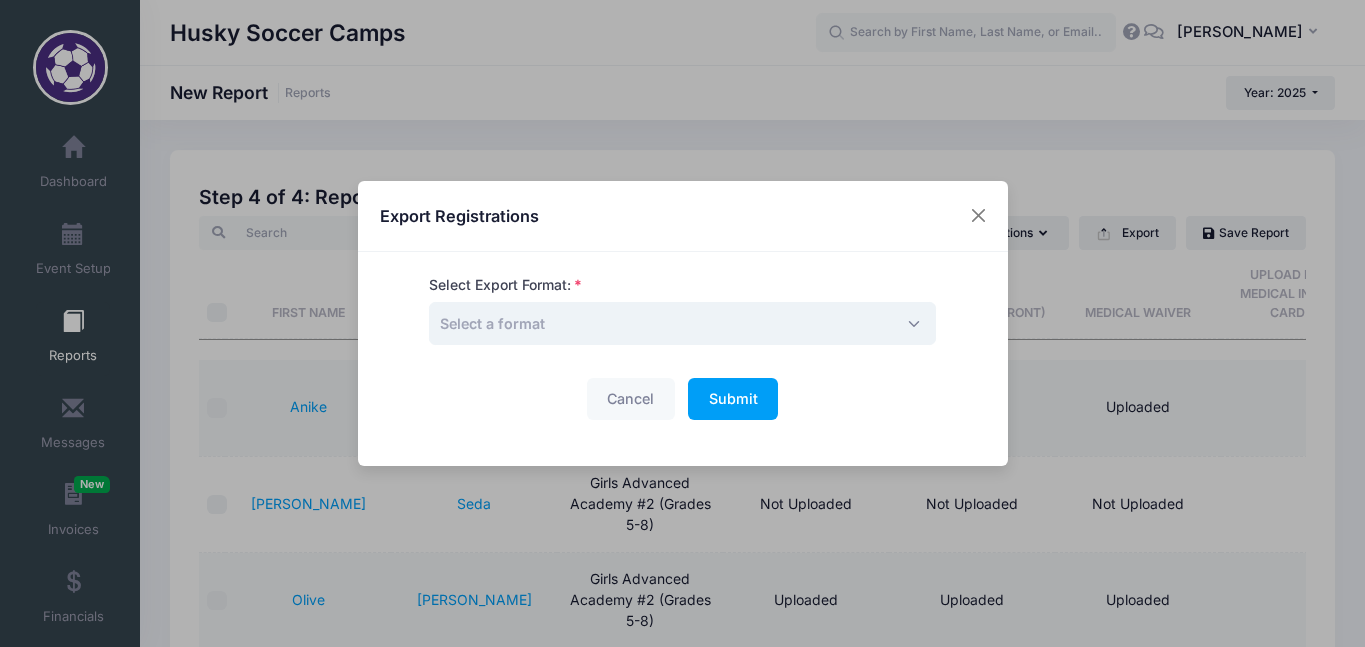 click on "Select a format" at bounding box center (682, 323) 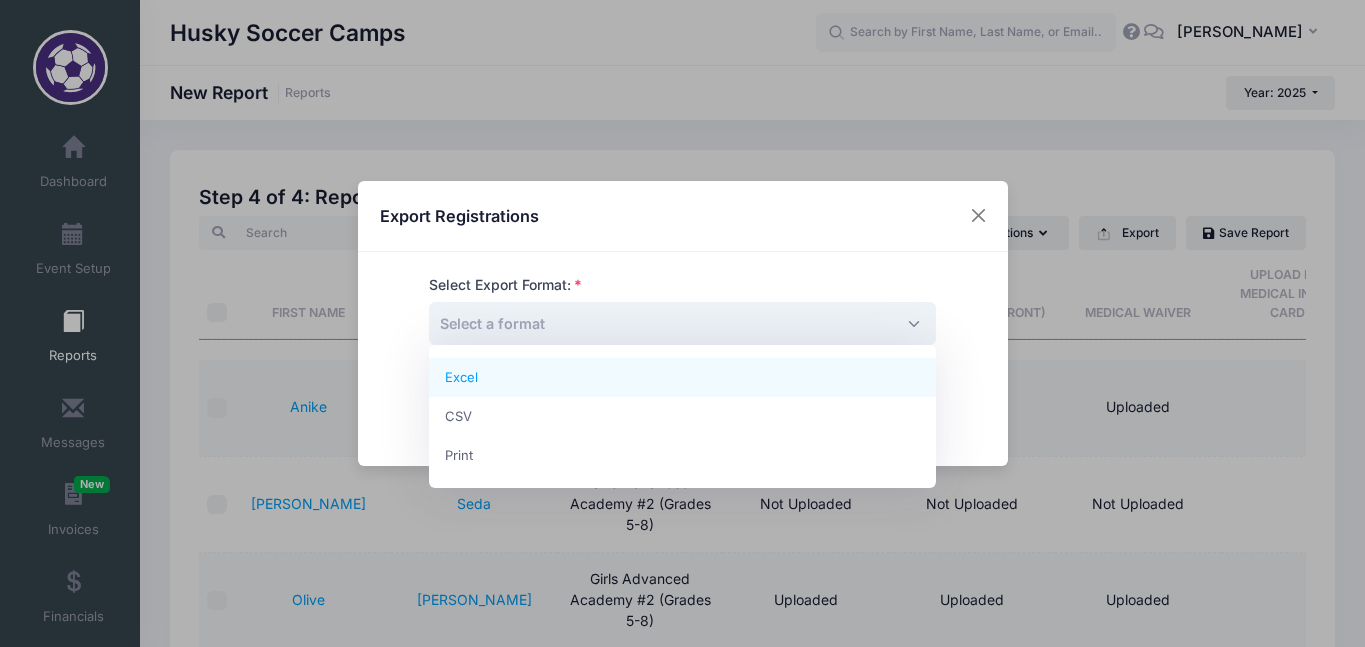select on "excel" 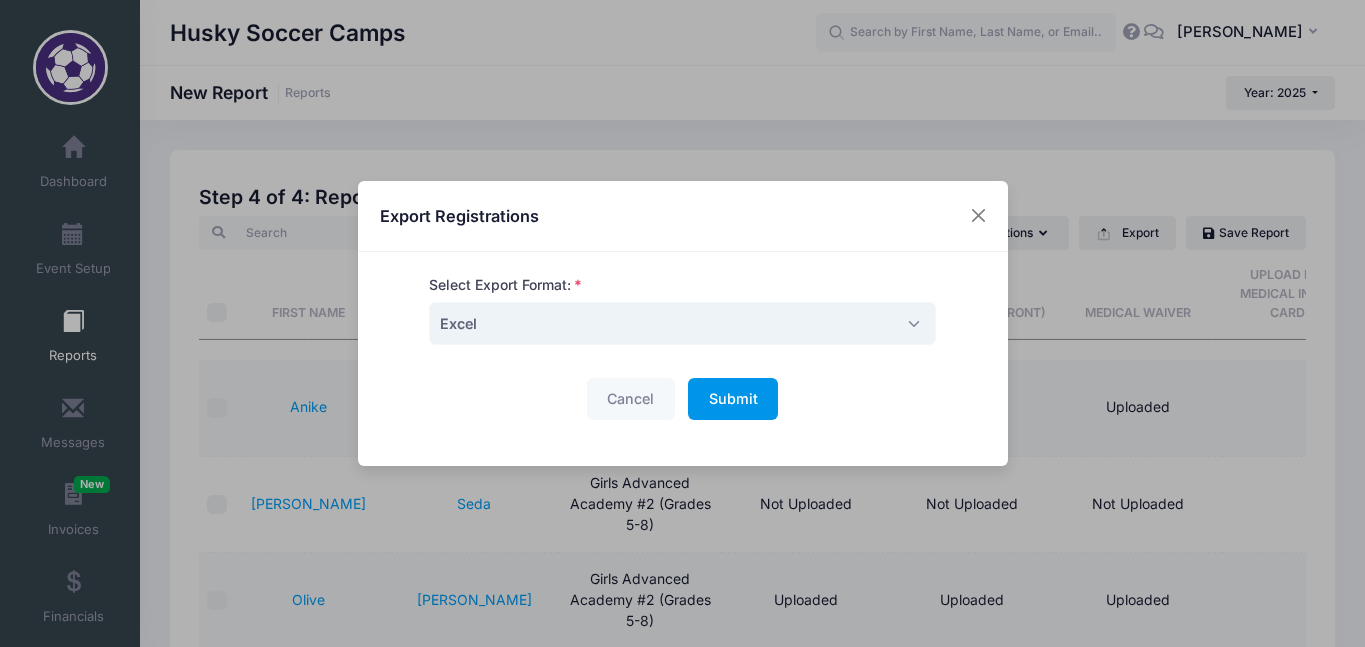 click on "Submit" at bounding box center [733, 398] 